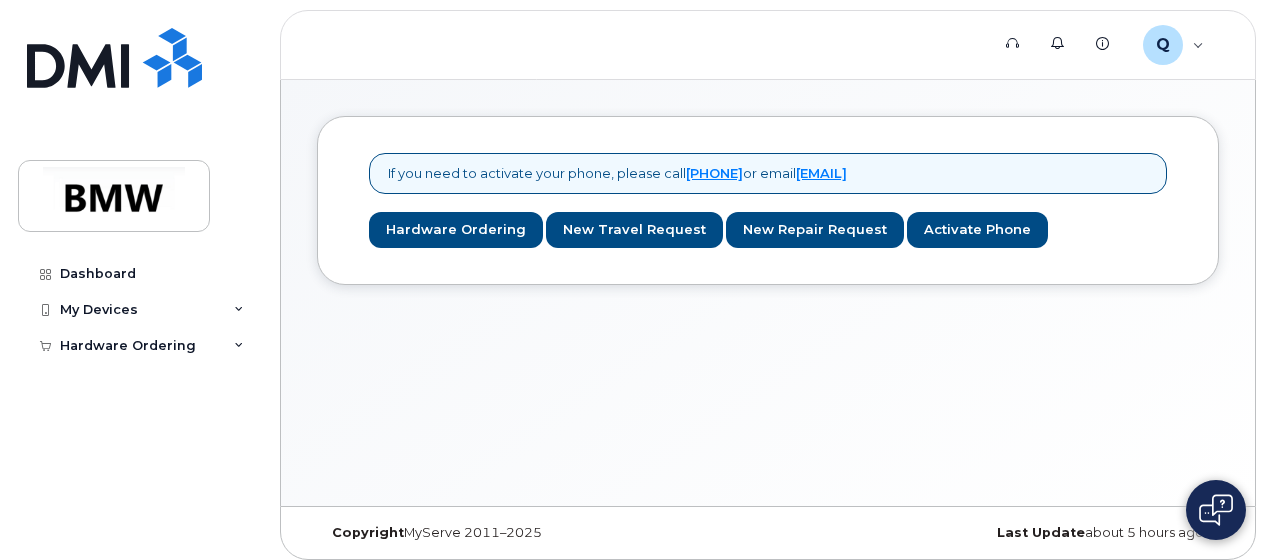 scroll, scrollTop: 0, scrollLeft: 0, axis: both 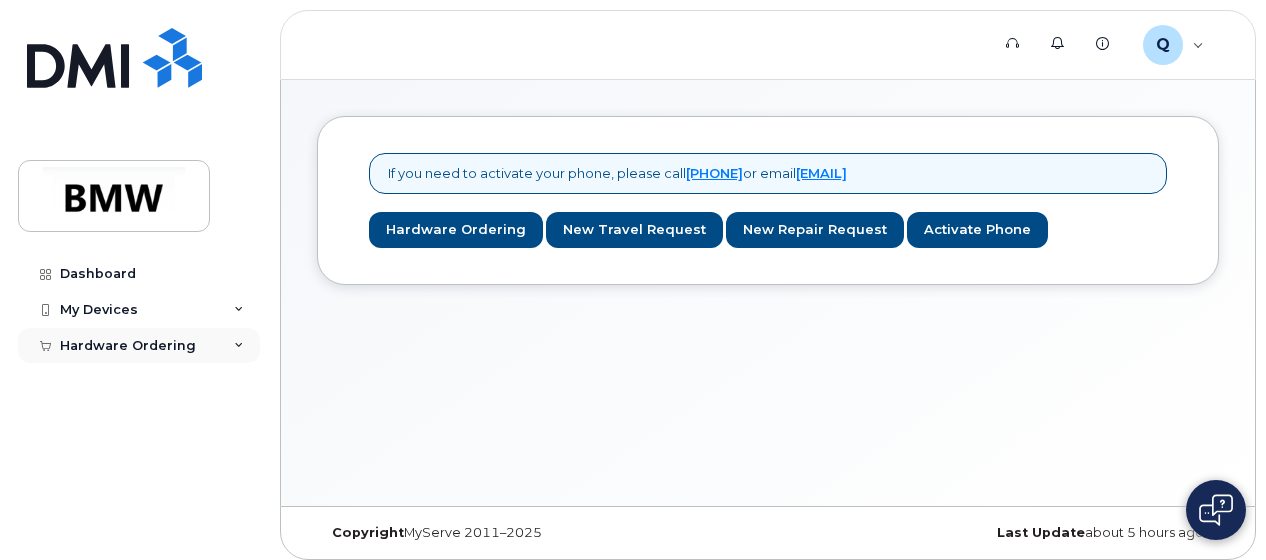 click on "Hardware Ordering" 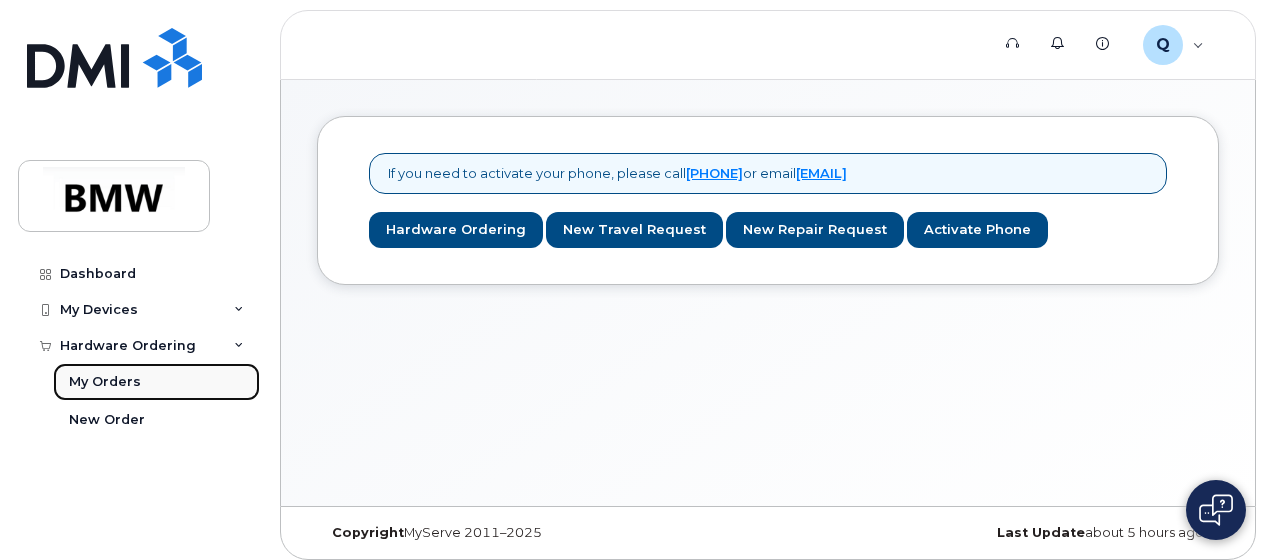 click on "My Orders" 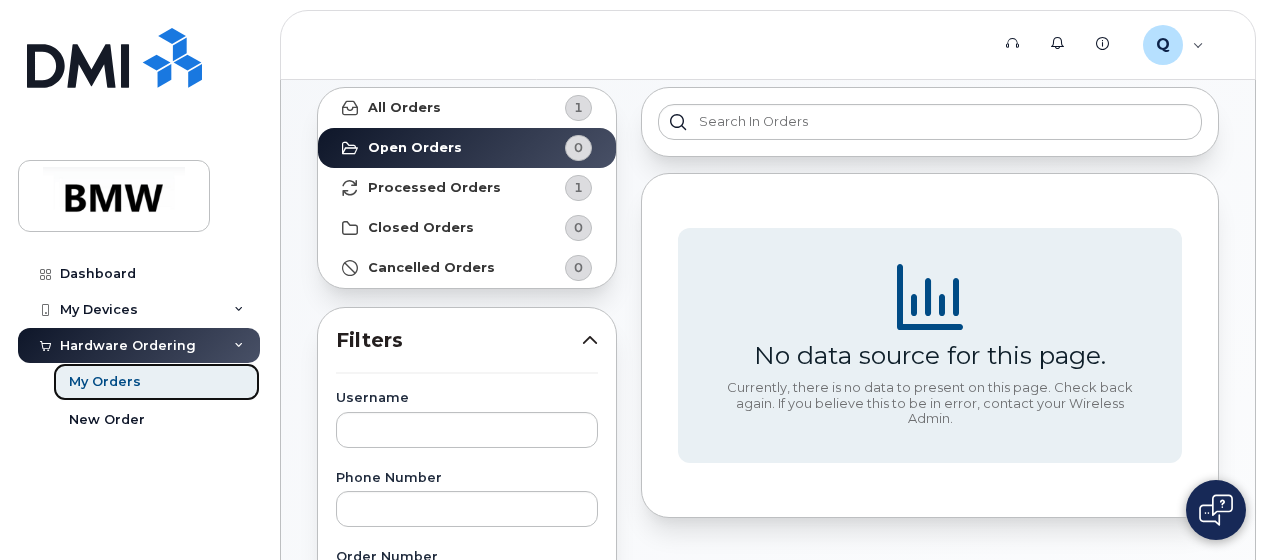 scroll, scrollTop: 100, scrollLeft: 0, axis: vertical 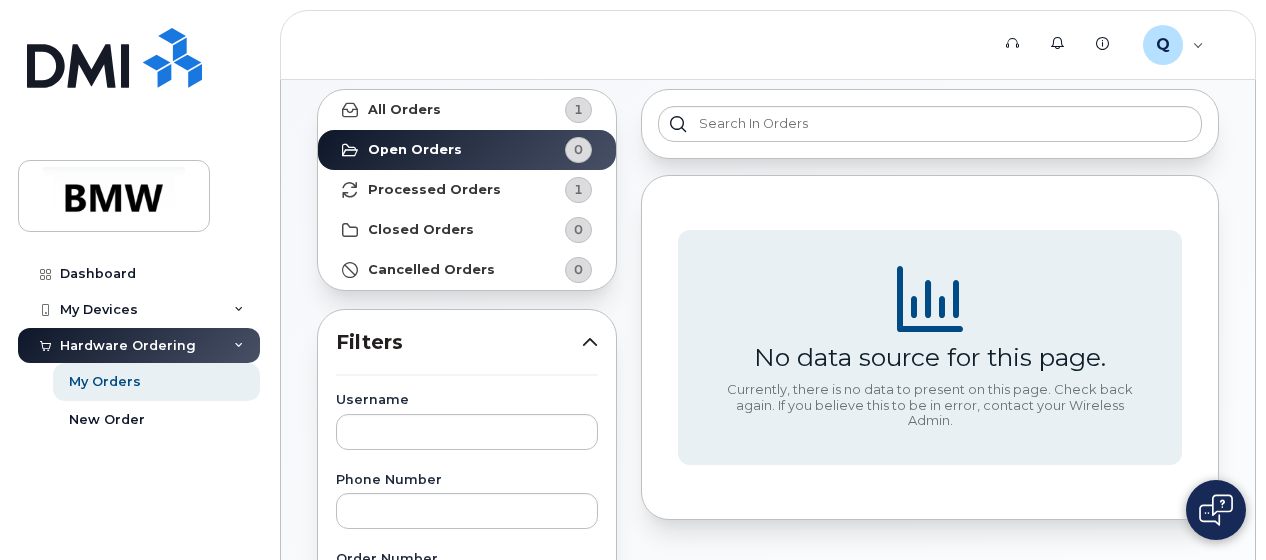 click on "All Orders 1 Open Orders 0 Processed Orders 1 Closed Orders 0 Cancelled Orders 0 Filters Username Phone Number Order Number Carrier Number Purchase Order Number Invoice Number Dealer Cellular Solution DMI SNOW AT&T DMI SNOW T-Mobile Carrier Bell AT&T Wireless T-Mobile SIM IMEI Created By ServiceNow Task Reset Filter Apply Filter" 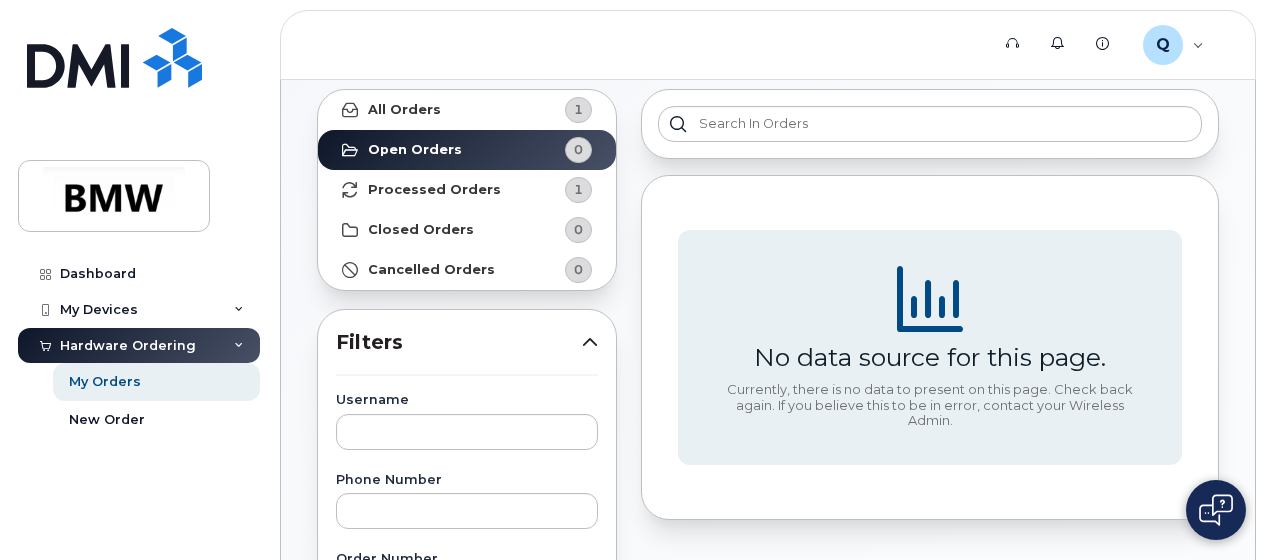 click on "Support   Alerts   Knowledge Base Q QTF2631 Employee English Français  Sign out" 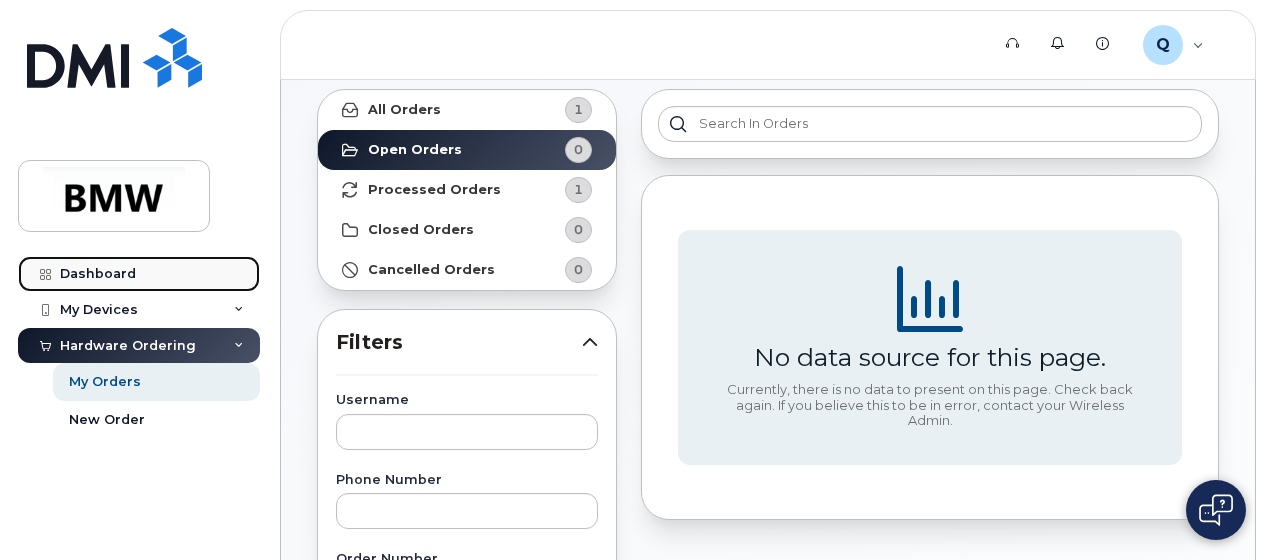 click on "Dashboard" 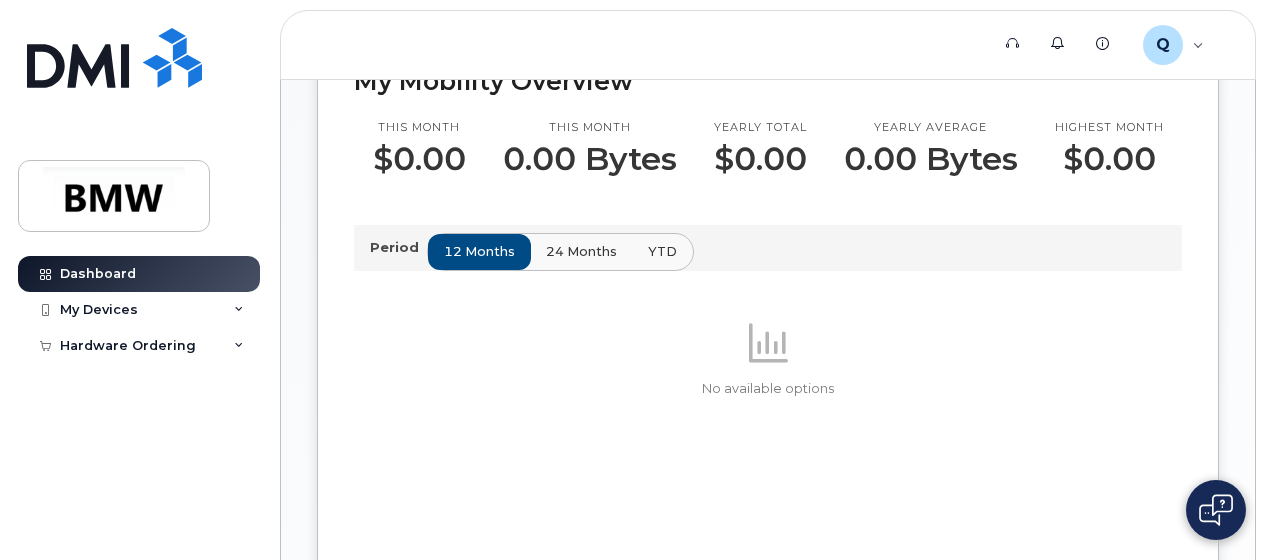 scroll, scrollTop: 700, scrollLeft: 0, axis: vertical 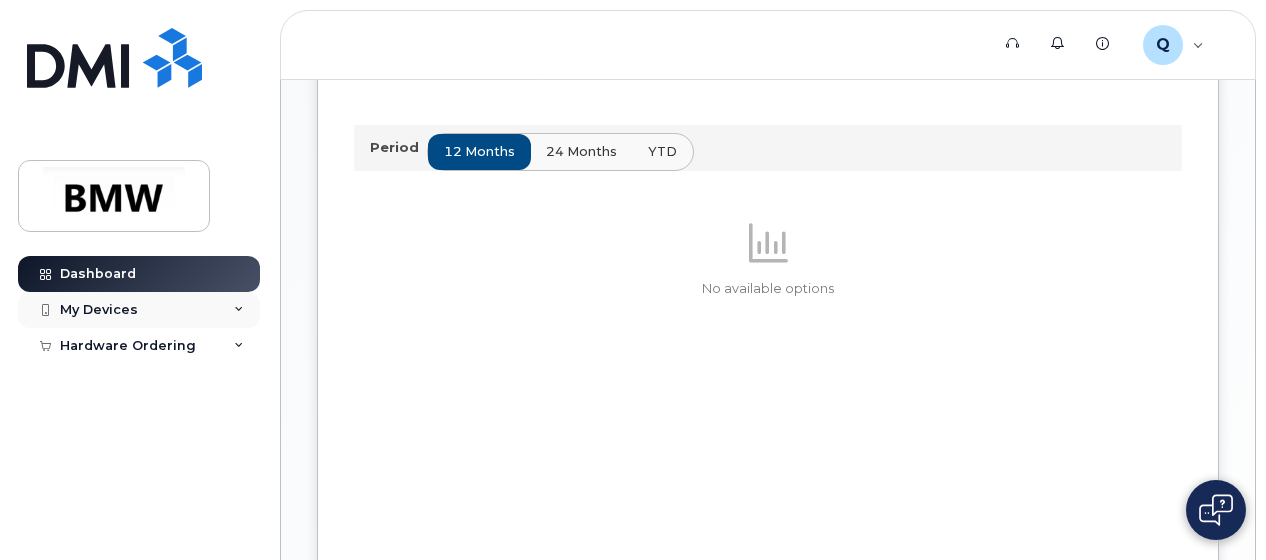click on "My Devices" 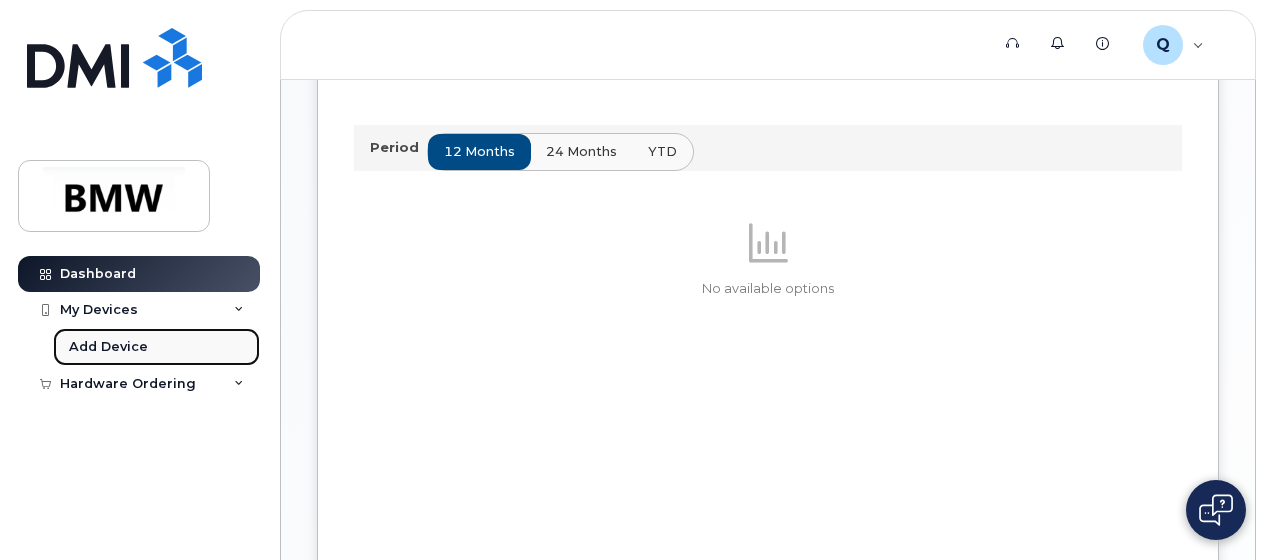 click on "Add Device" 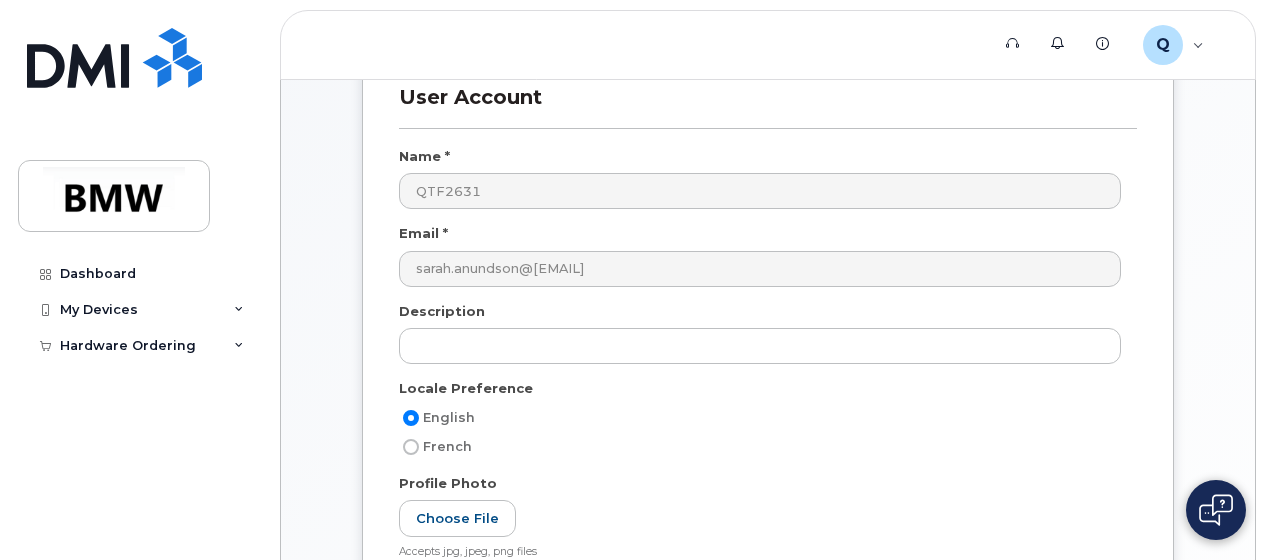 scroll, scrollTop: 0, scrollLeft: 0, axis: both 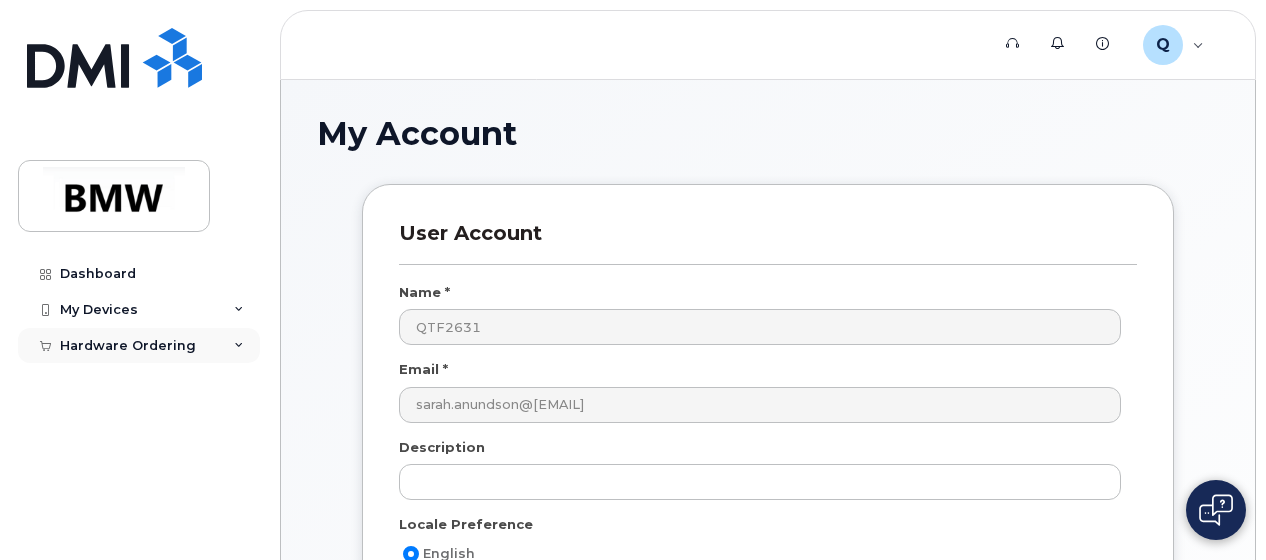 click on "Hardware Ordering" 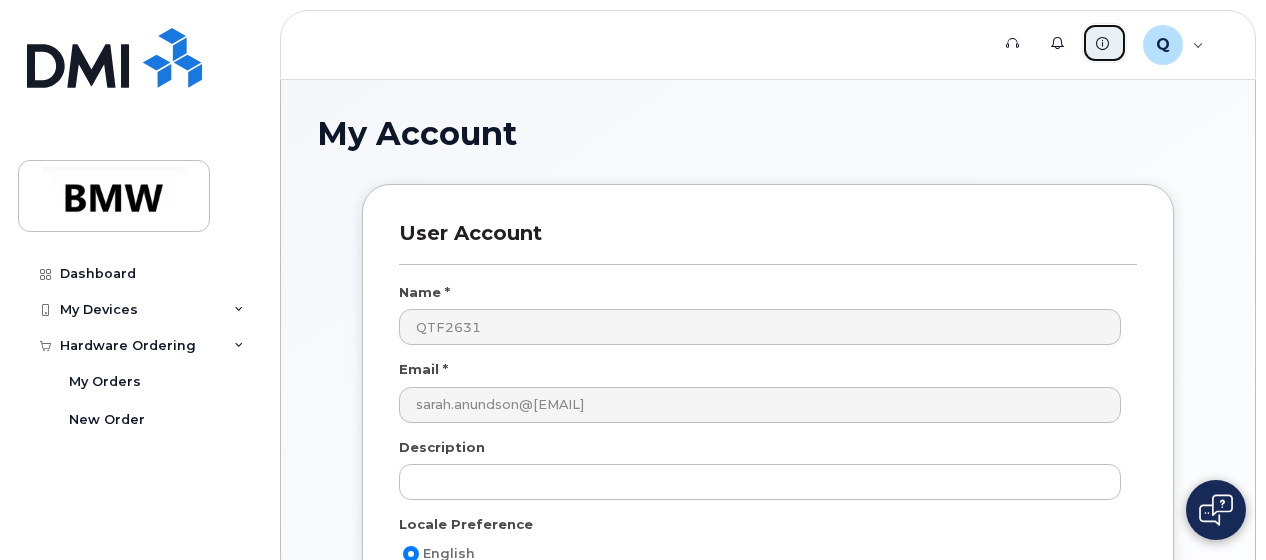 click 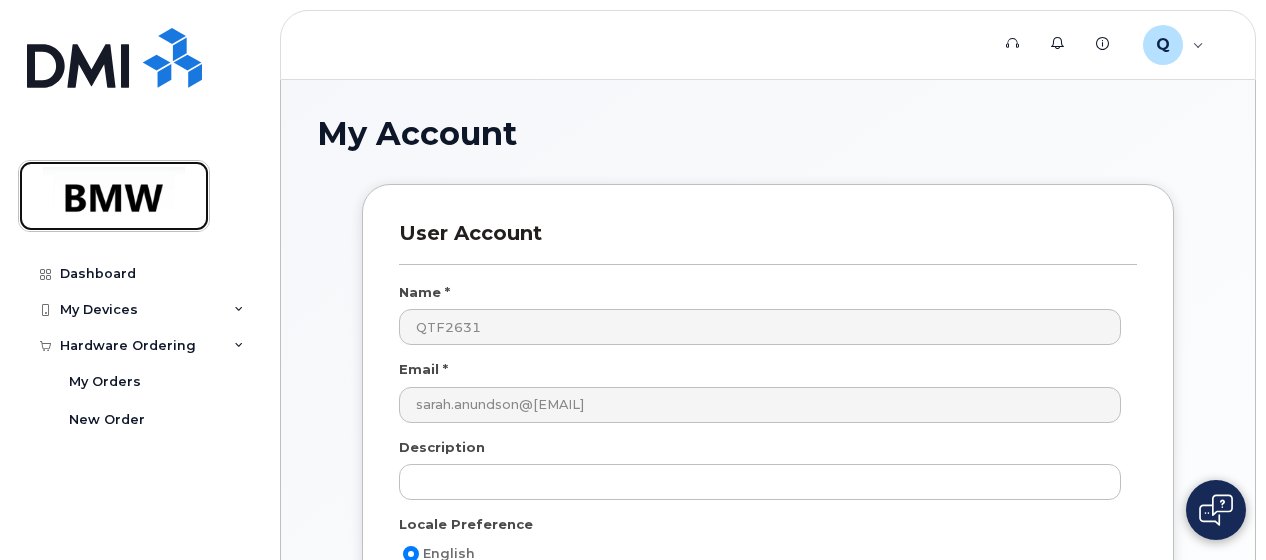 click 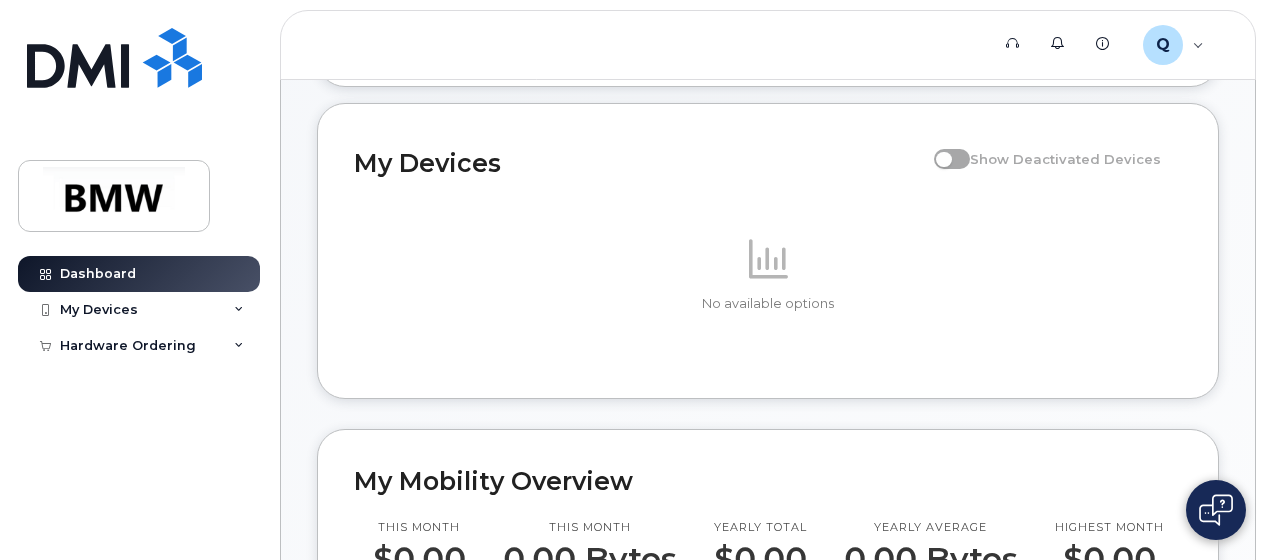 scroll, scrollTop: 0, scrollLeft: 0, axis: both 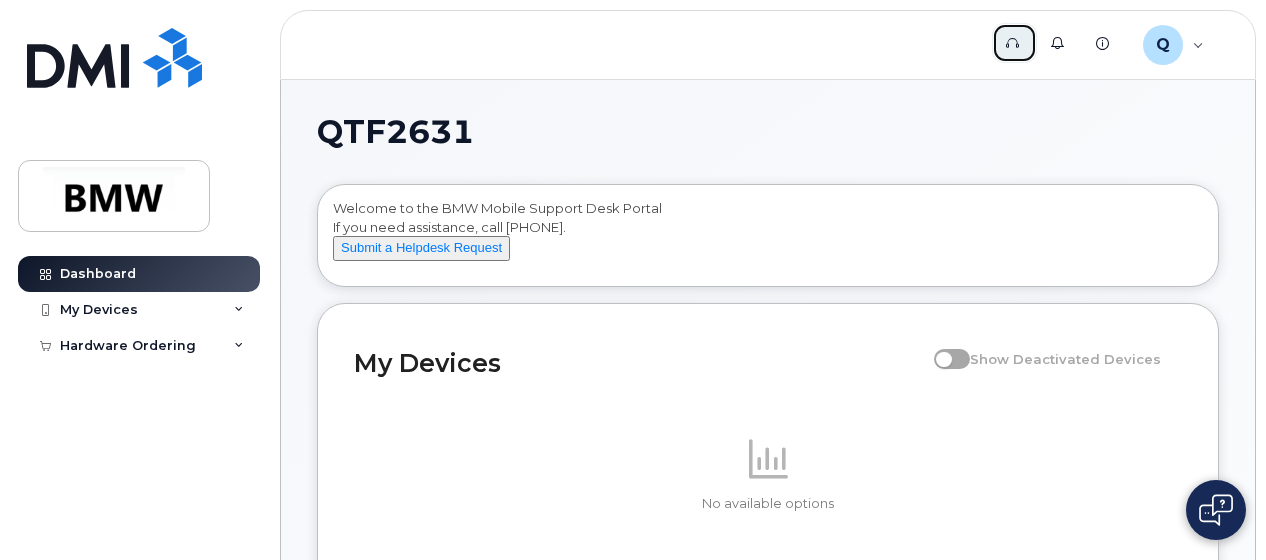 click 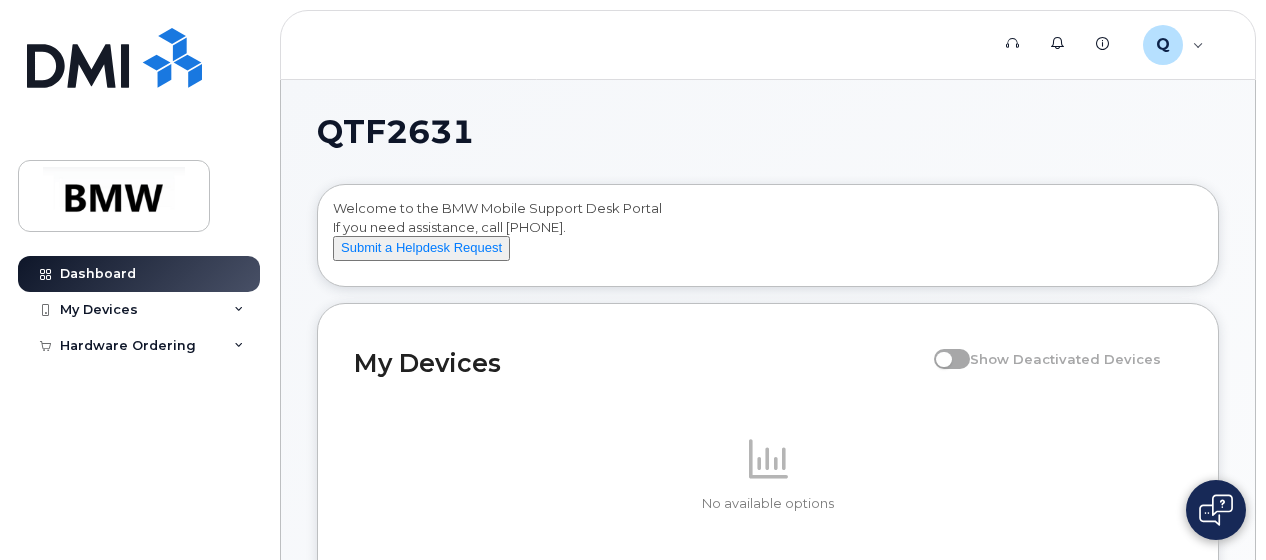 click on "Welcome to the BMW Mobile Support Desk Portal
If you need assistance, call 800-680-0083.
Submit a Helpdesk Request" 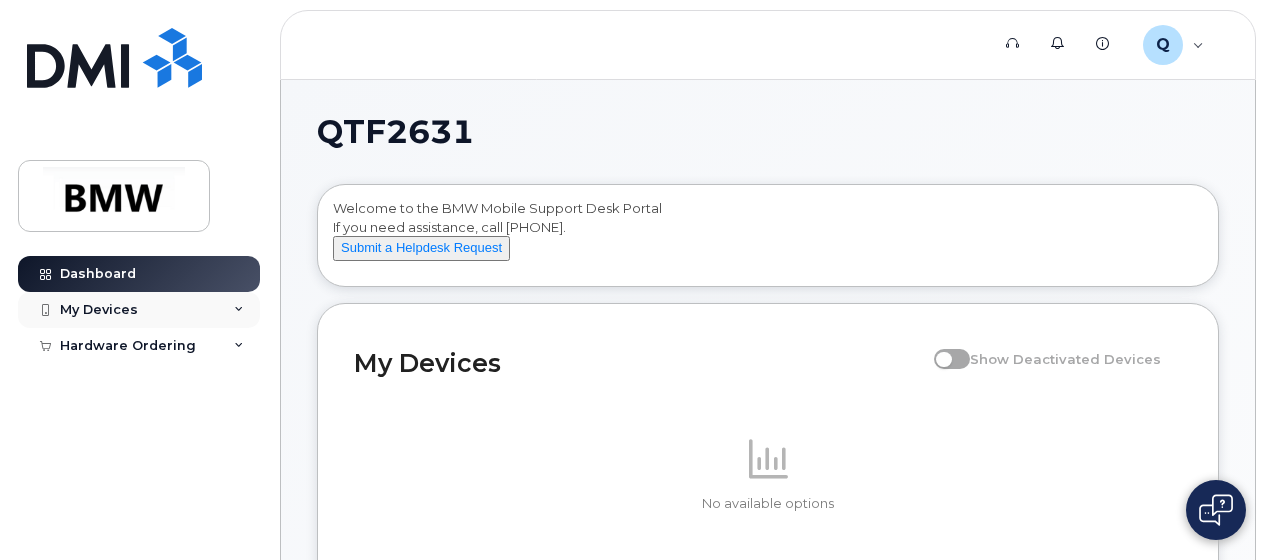 click on "My Devices" 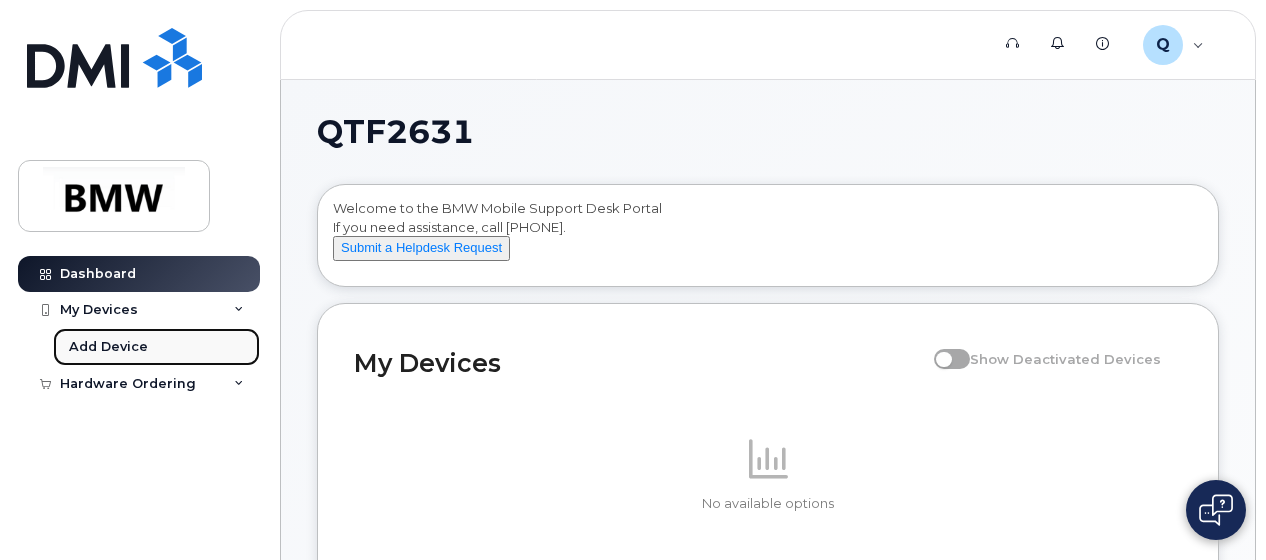 click on "Add Device" 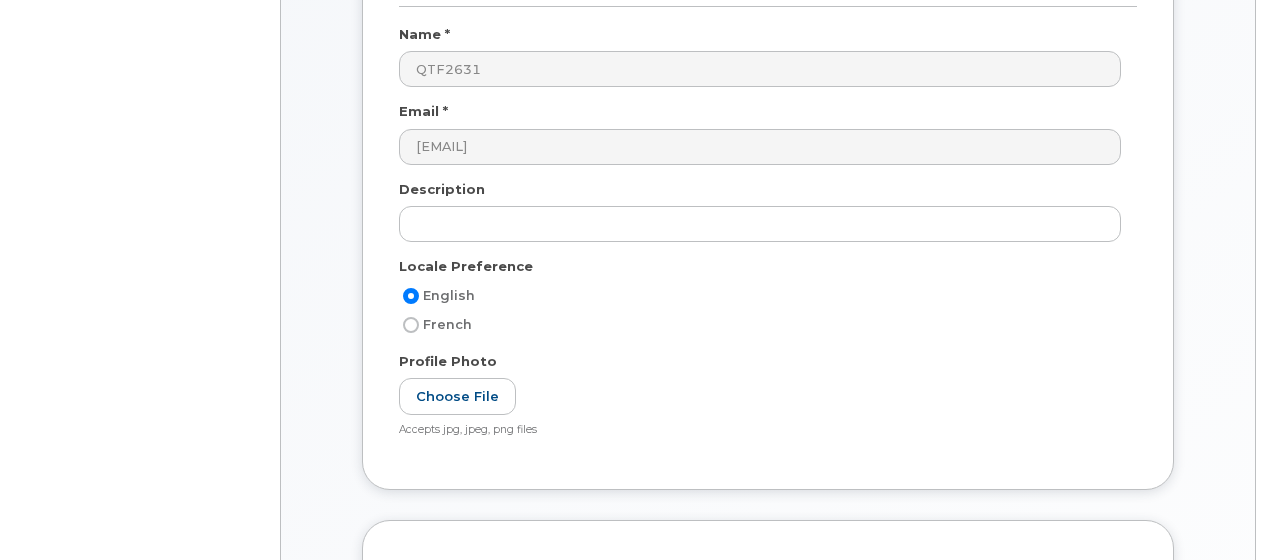 scroll, scrollTop: 300, scrollLeft: 0, axis: vertical 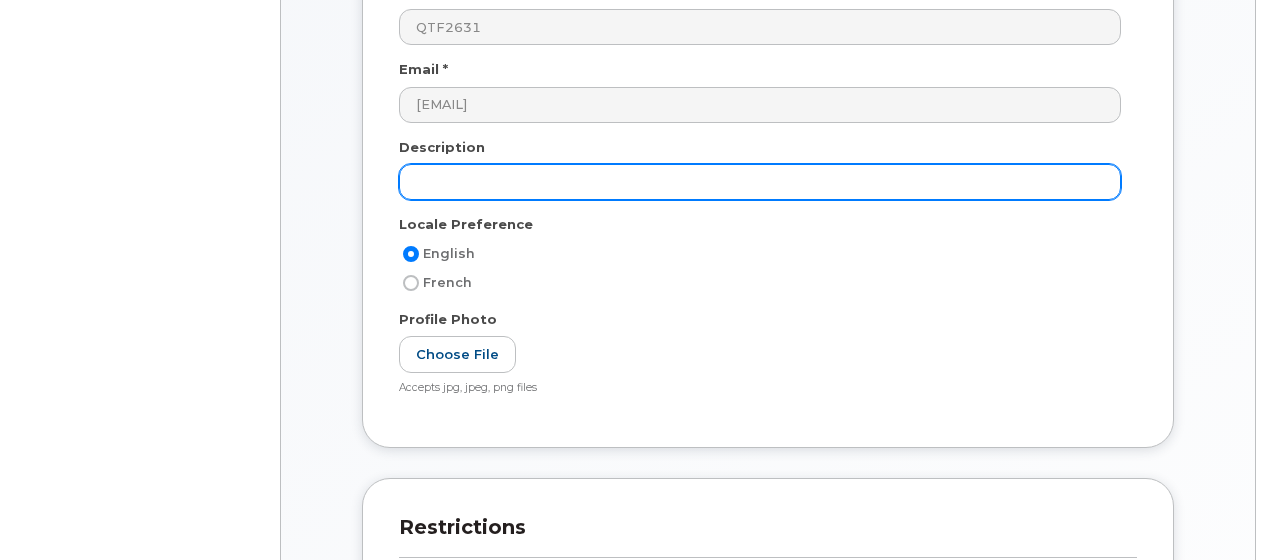 click 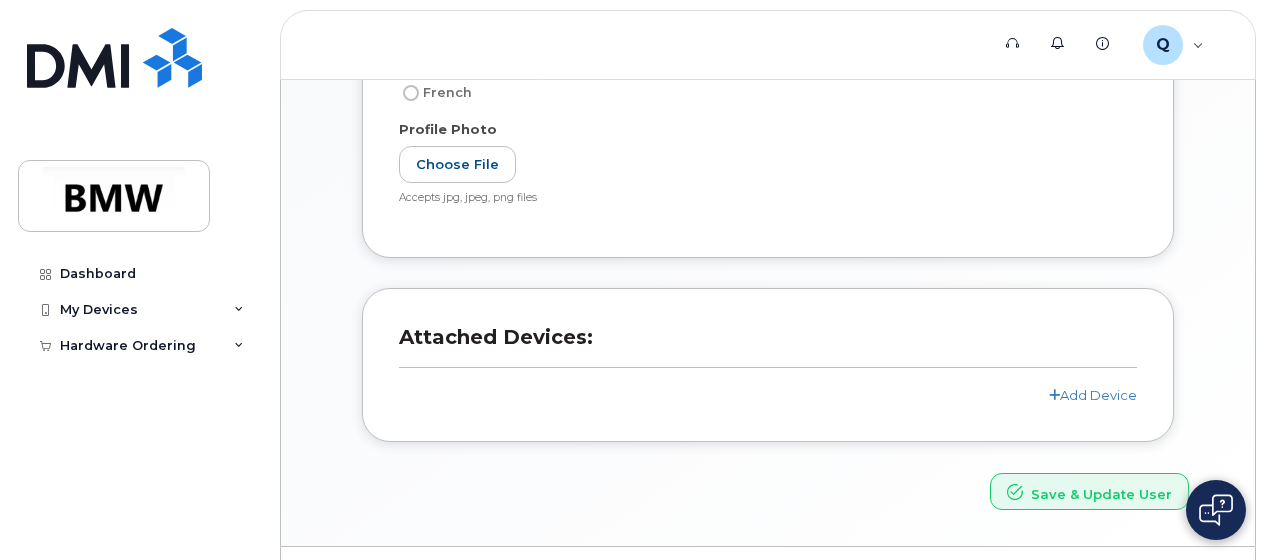scroll, scrollTop: 536, scrollLeft: 0, axis: vertical 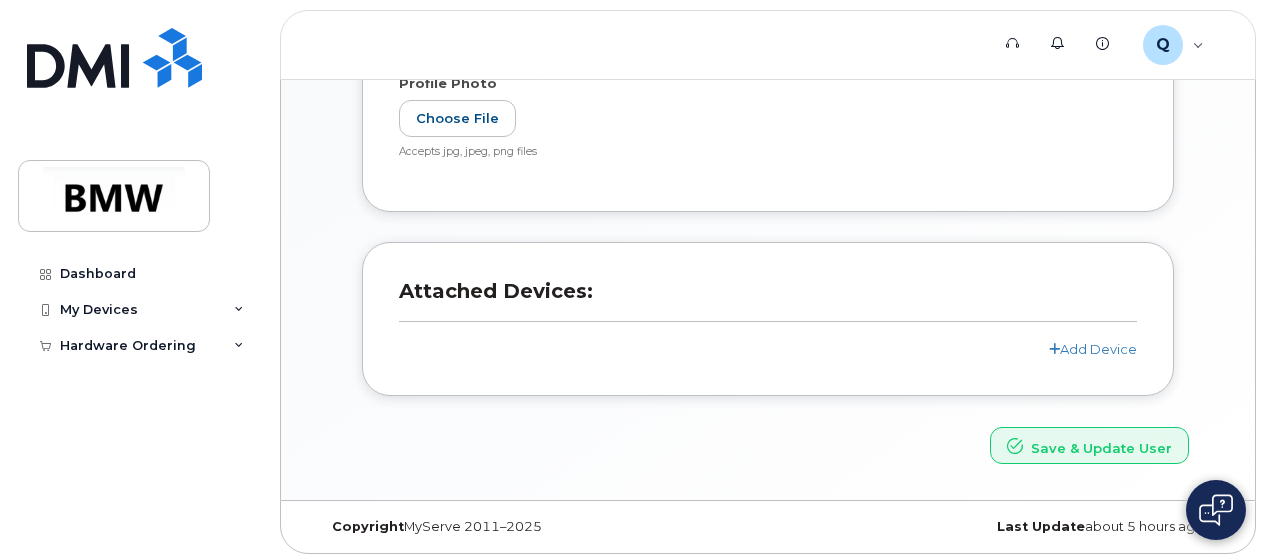 click on "Save & Update User" 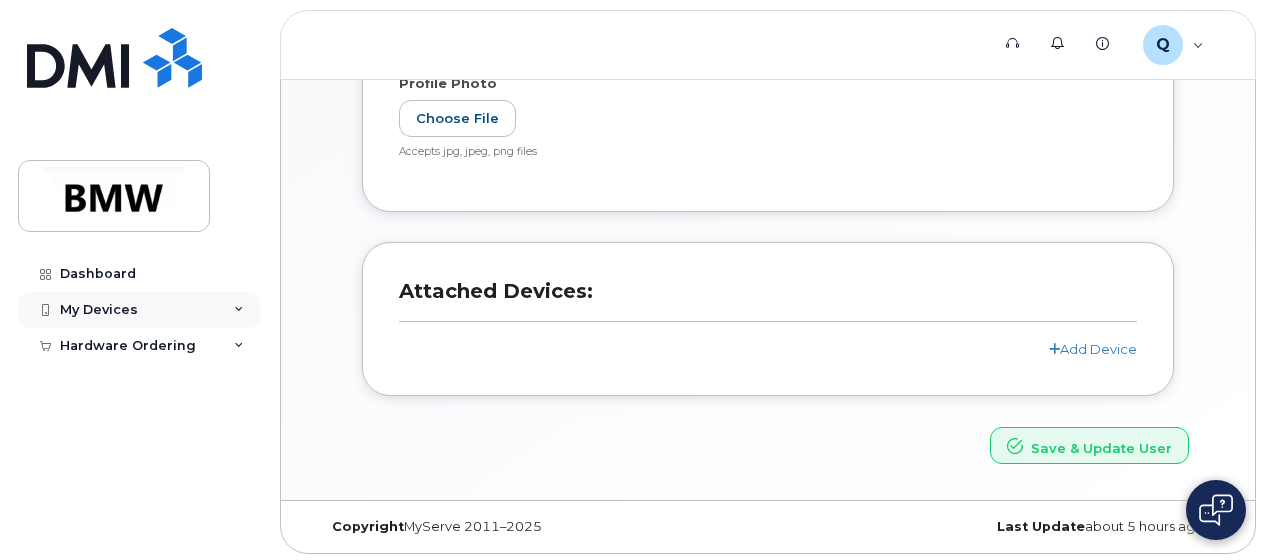 click 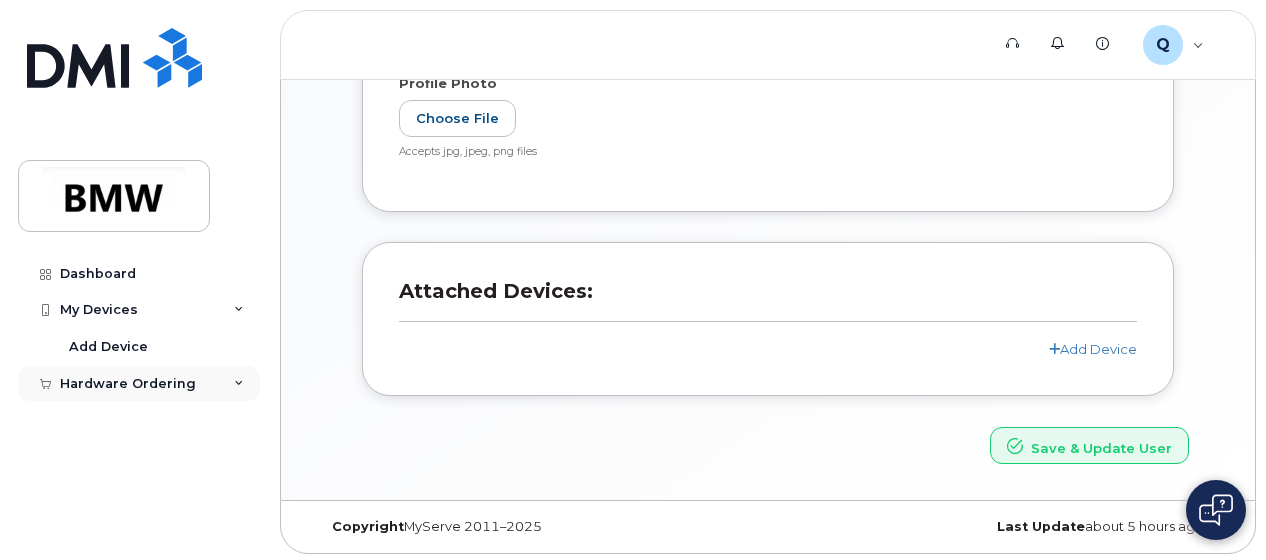 click on "Hardware Ordering" 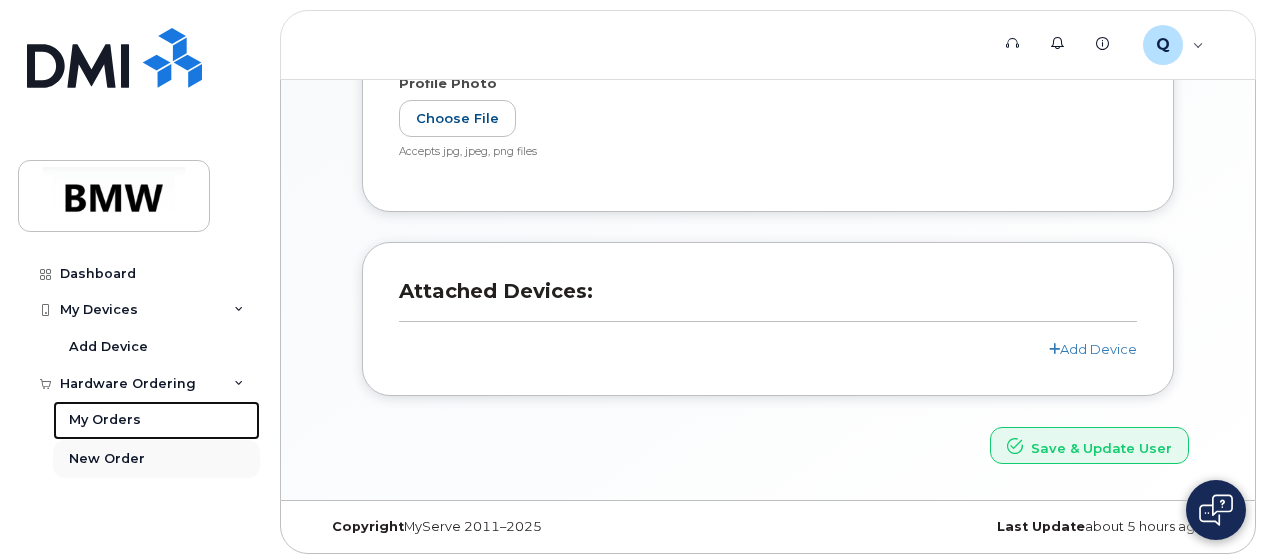 click on "My Orders" 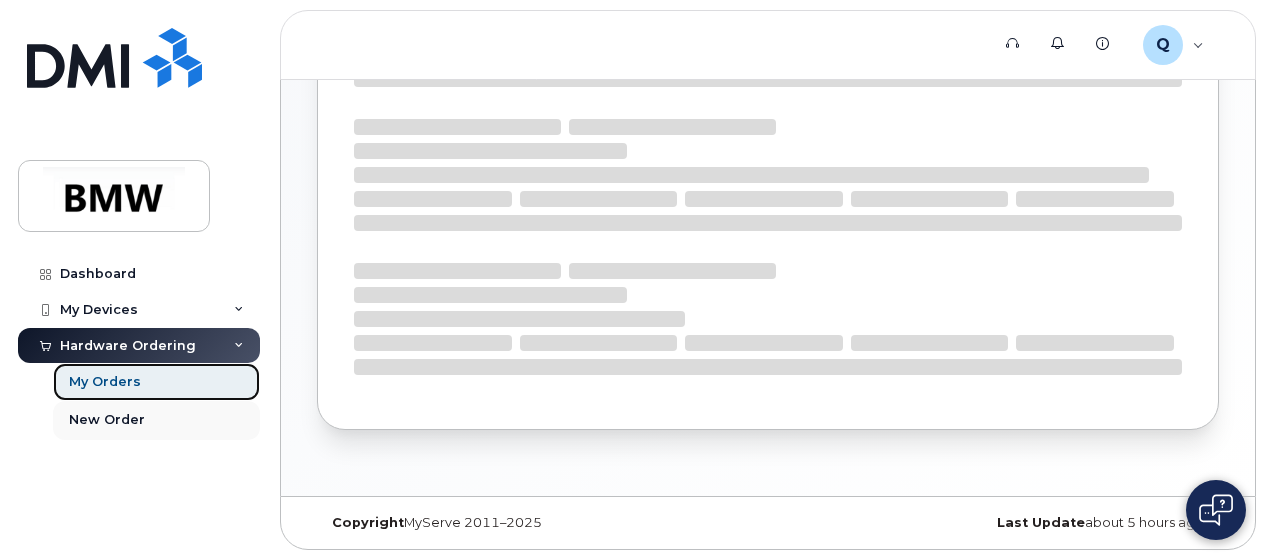 scroll, scrollTop: 0, scrollLeft: 0, axis: both 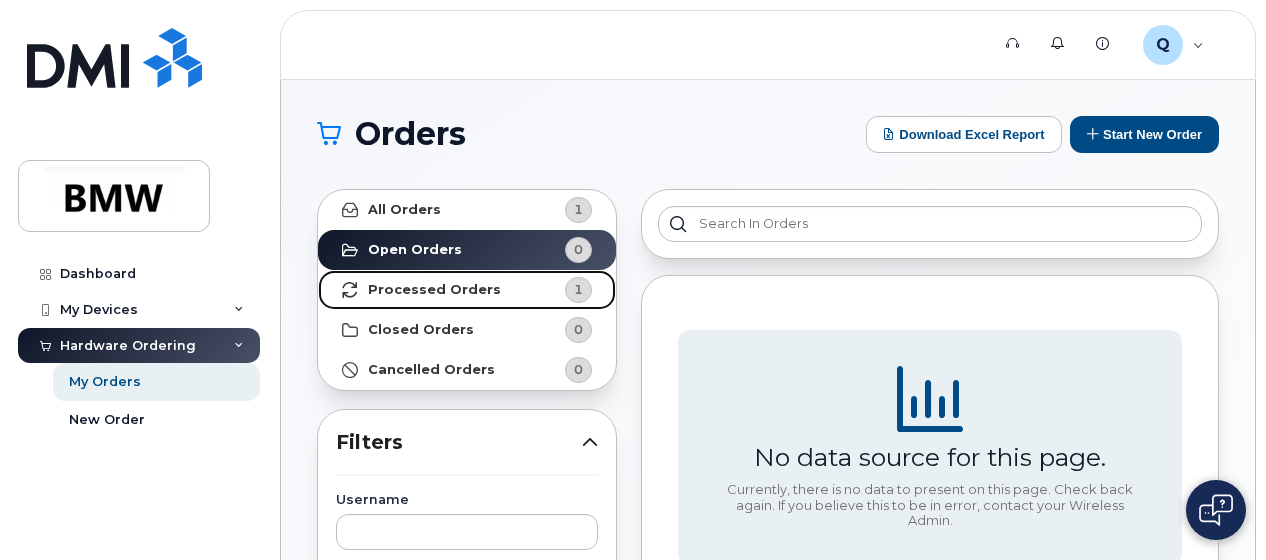 click on "Processed Orders 1" 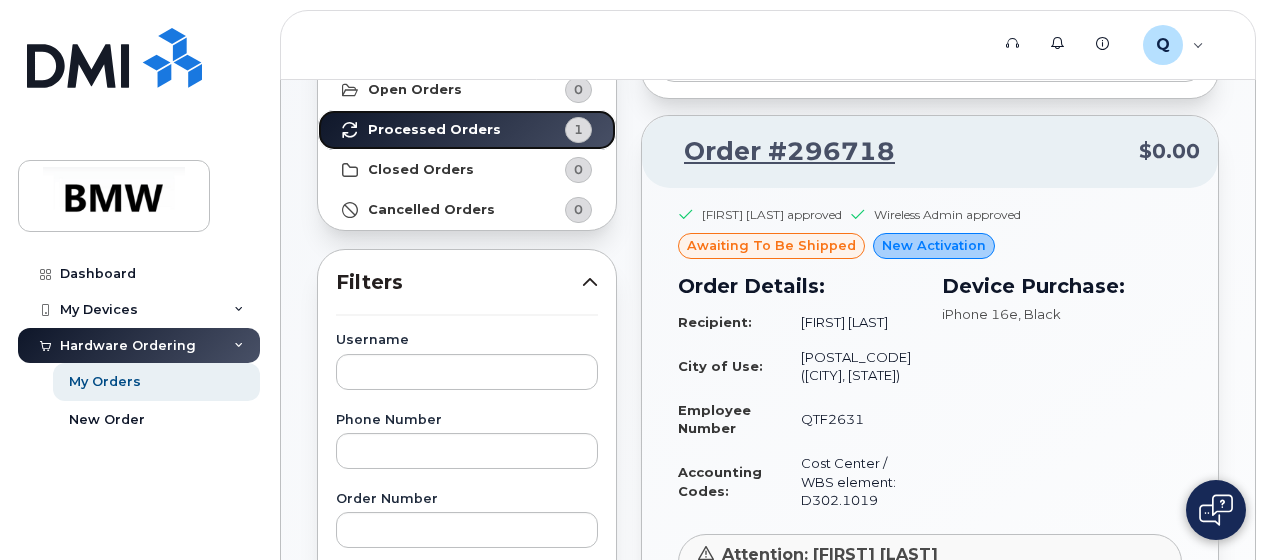 scroll, scrollTop: 200, scrollLeft: 0, axis: vertical 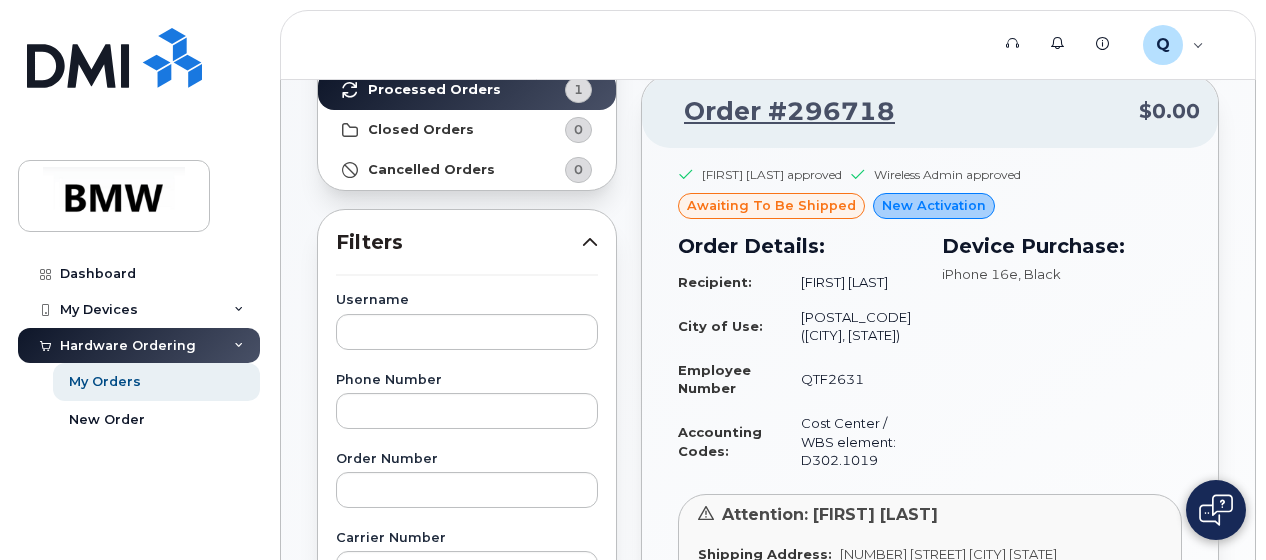 click on "New Activation" 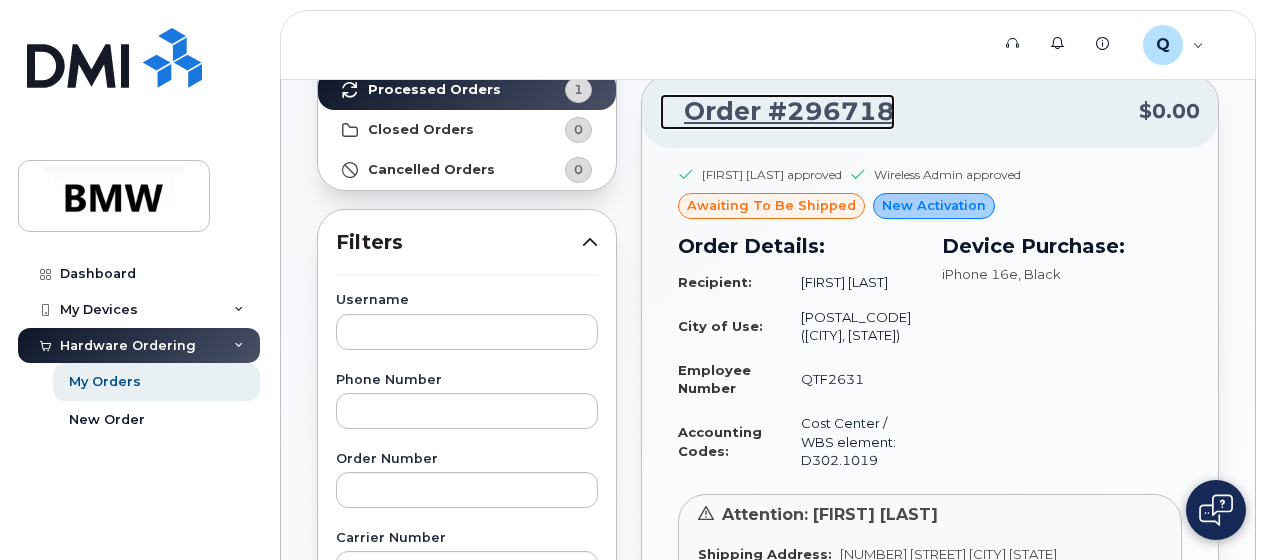 click on "Order #296718" 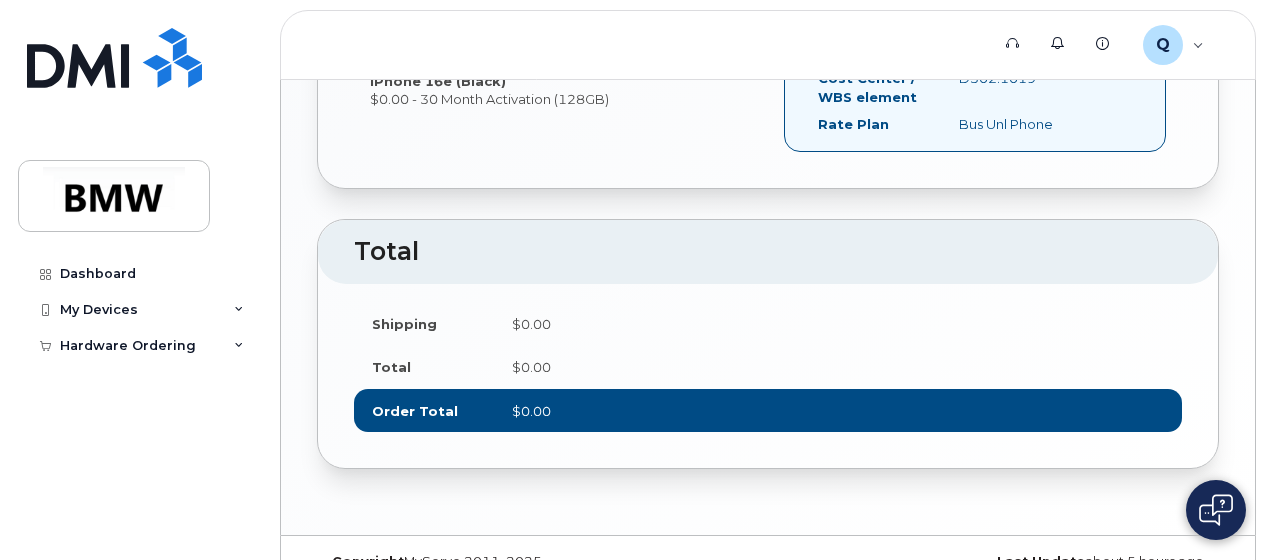 scroll, scrollTop: 960, scrollLeft: 0, axis: vertical 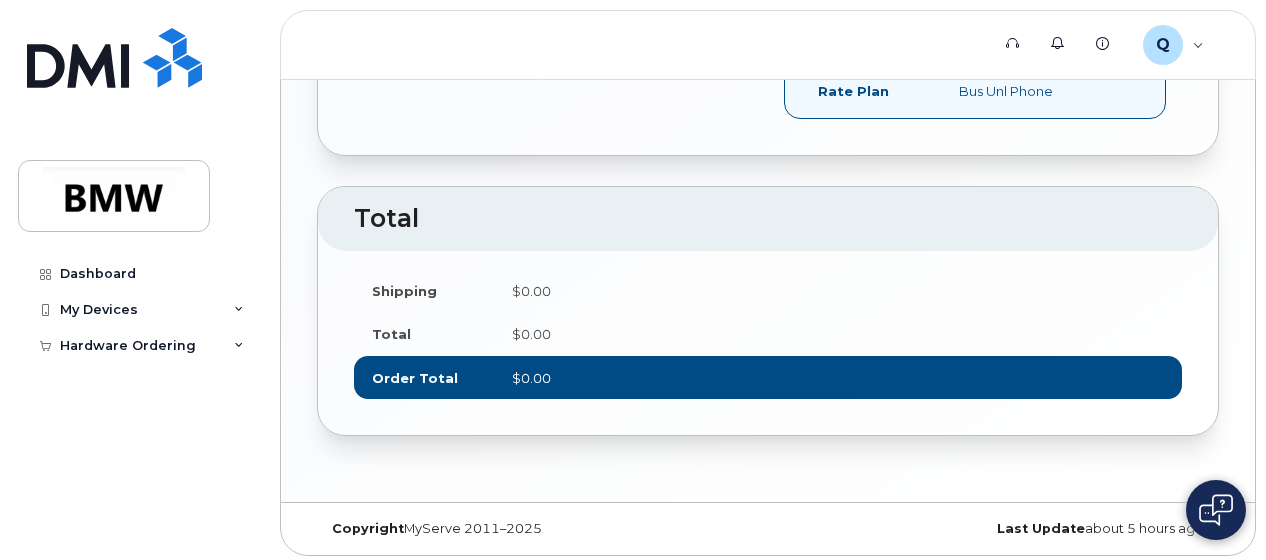 click on "Order No.296718
(awaiting to be shipped)
×
Share This Order
If you want to allow others to create or edit orders, share this link with them:
https://bmwmc.myserve.ca/orders/[ORDER_ID]
Order Information
Order Details
Created By
[EMPLOYEE_ID]
Created On
[DATE]
Shipping Address
Finance Area/Accounting, 2nd Floor 200 BMW Drive [CITY] [STATE] [POSTAL_CODE] [CITY] [STATE] [POSTAL_CODE]
Attention
[FIRST] [LAST]
Billing Address
Message to Dealer
Please email me at  [EMAIL]  for in office days/availability
Order Items
1. New Activation
[FIRST] [LAST]
Employee Number: [EMPLOYEE_ID]
City of Use:
[POSTAL_CODE] ([CITY], [STATE])
Business Account:
[ACCOUNT_NUMBER] - T-Mobile
iPhone 16e
(Black)
$0.00 - 30 Month Activation (128GB)
Number
IMEI" 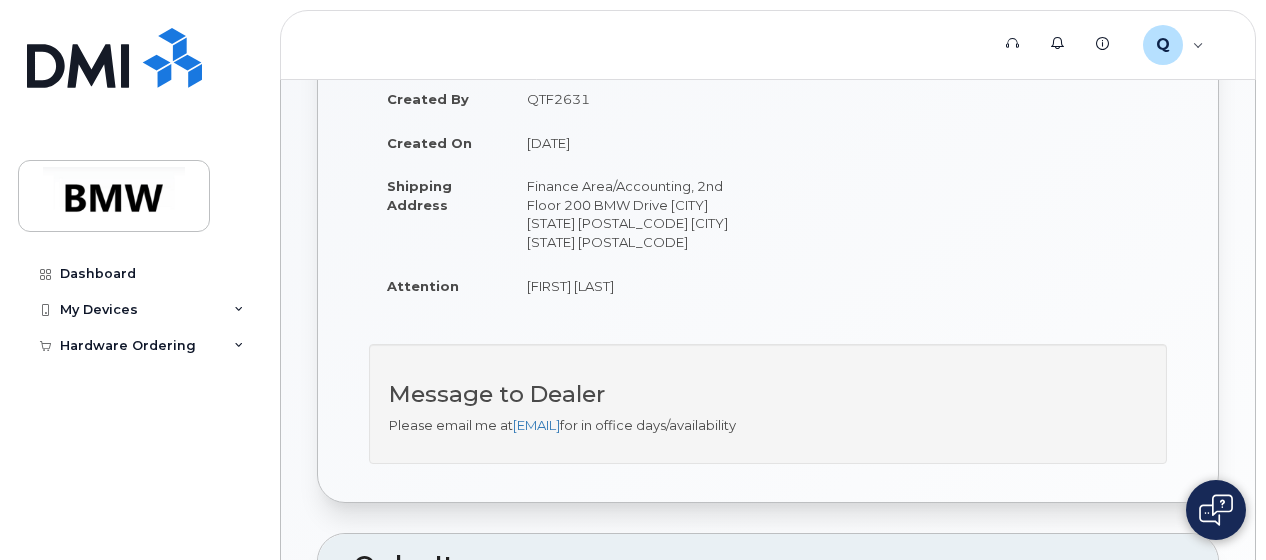 scroll, scrollTop: 0, scrollLeft: 0, axis: both 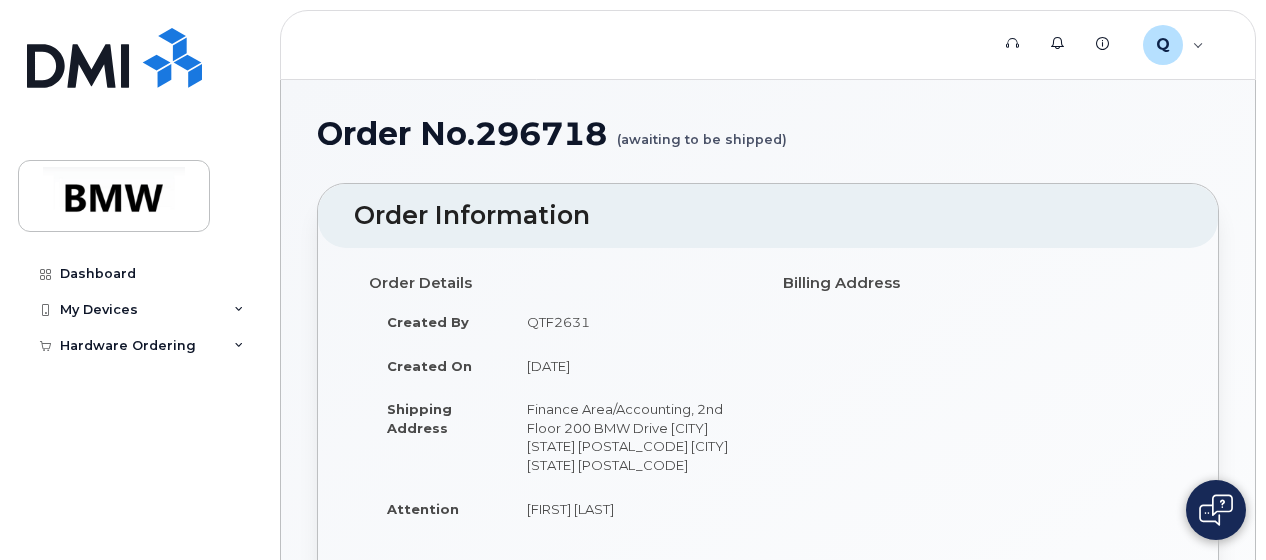 click on "Order No.296718
(awaiting to be shipped)" 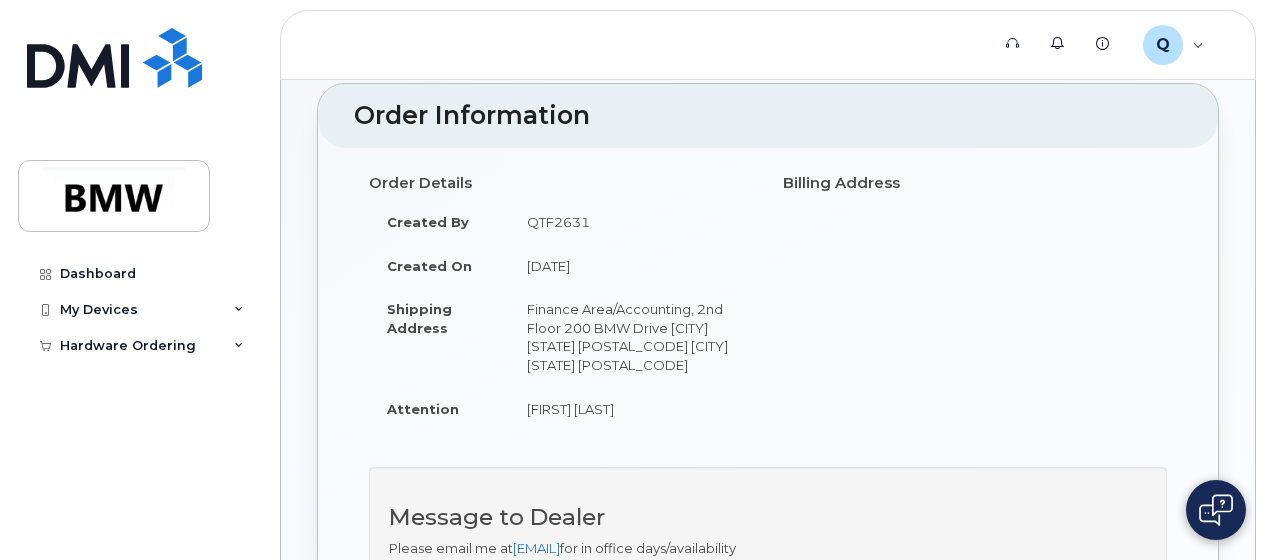 click on "[DATE]" 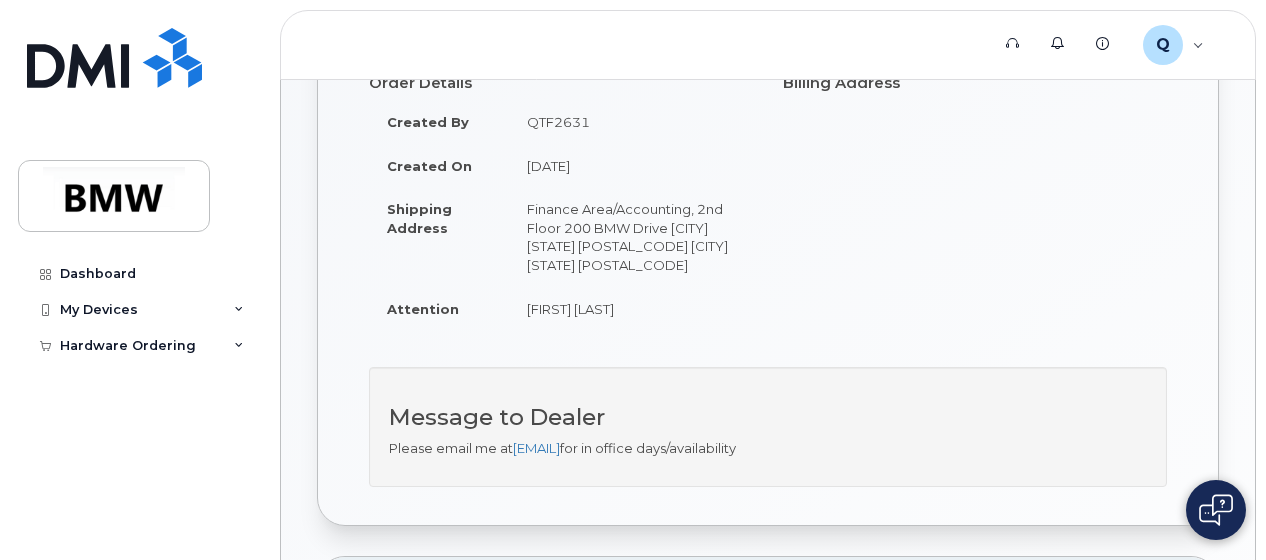 click on "Finance Area/Accounting, 2nd Floor 200 BMW Drive [CITY] [STATE] [POSTAL_CODE] [CITY] [STATE] [POSTAL_CODE]" 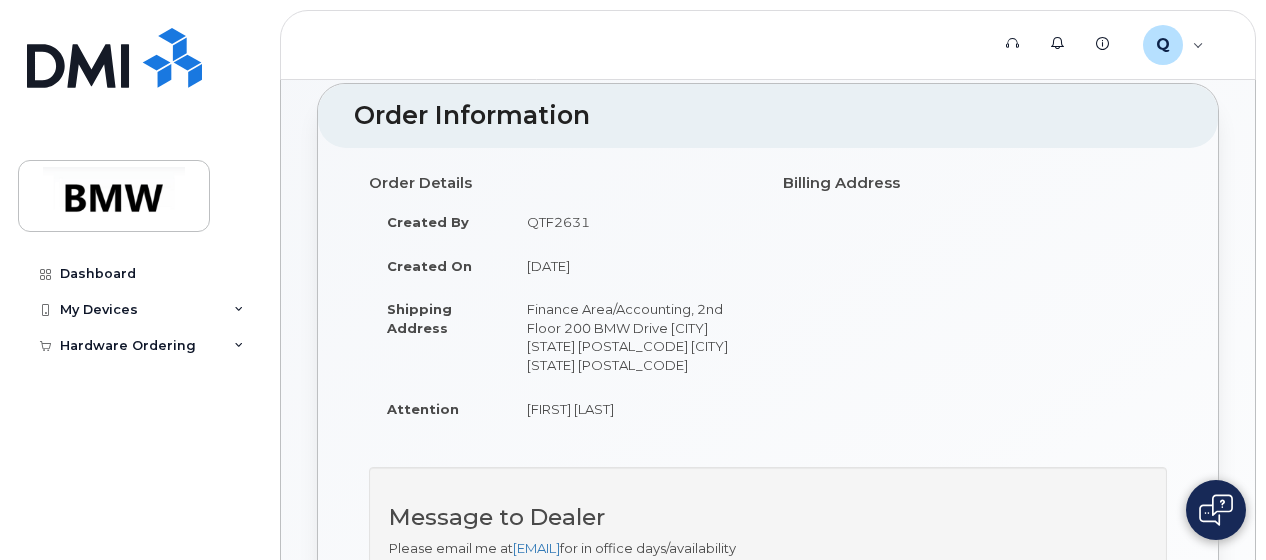 scroll, scrollTop: 0, scrollLeft: 0, axis: both 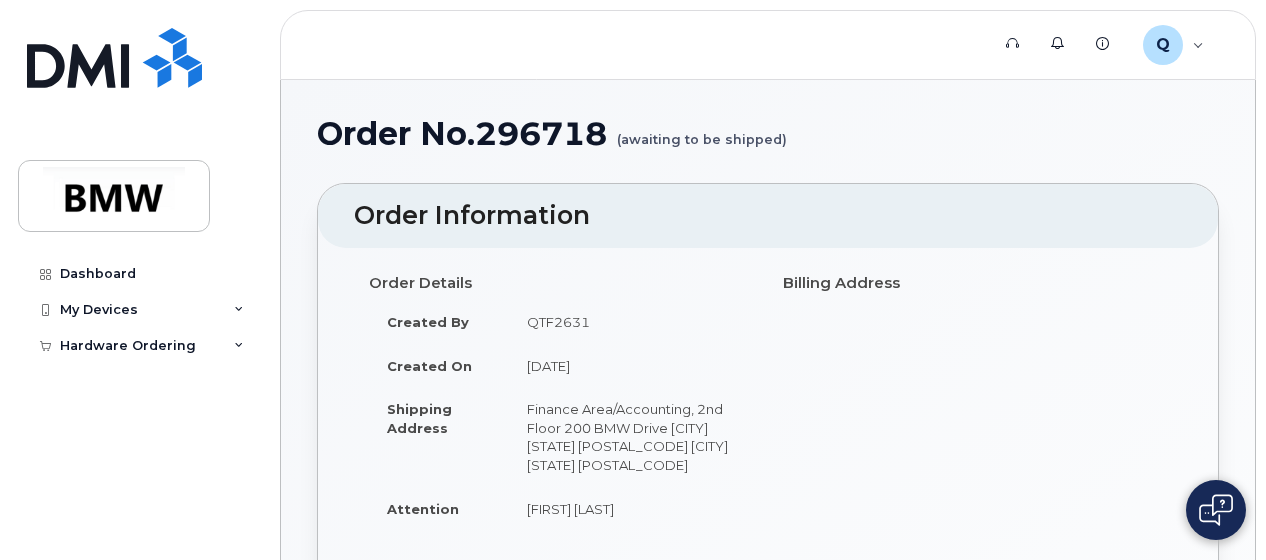 click on "QTF2631" 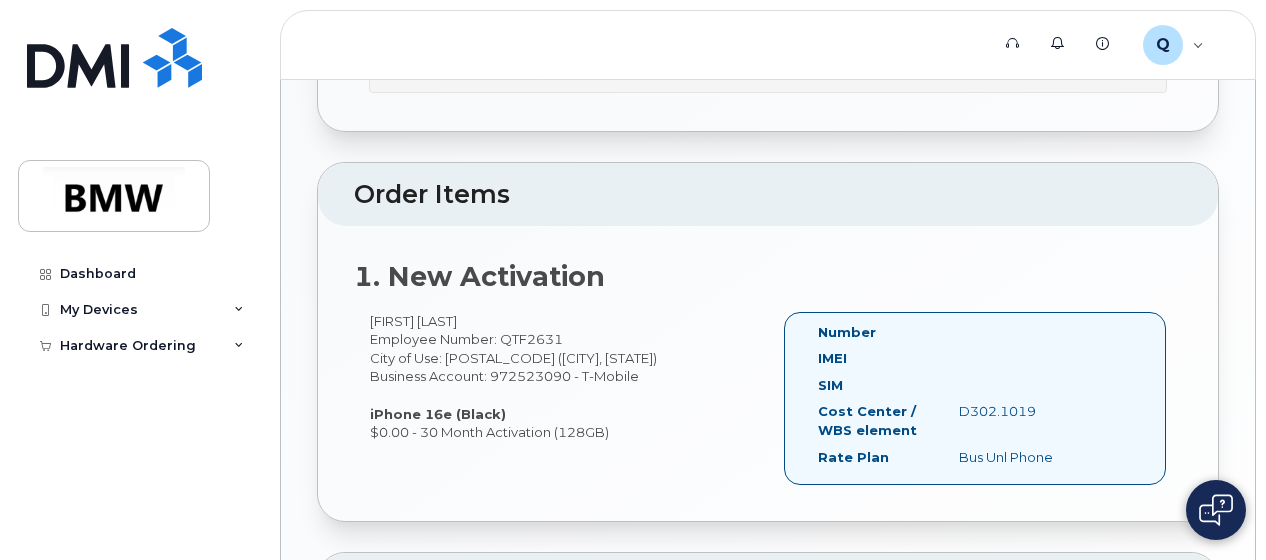 scroll, scrollTop: 600, scrollLeft: 0, axis: vertical 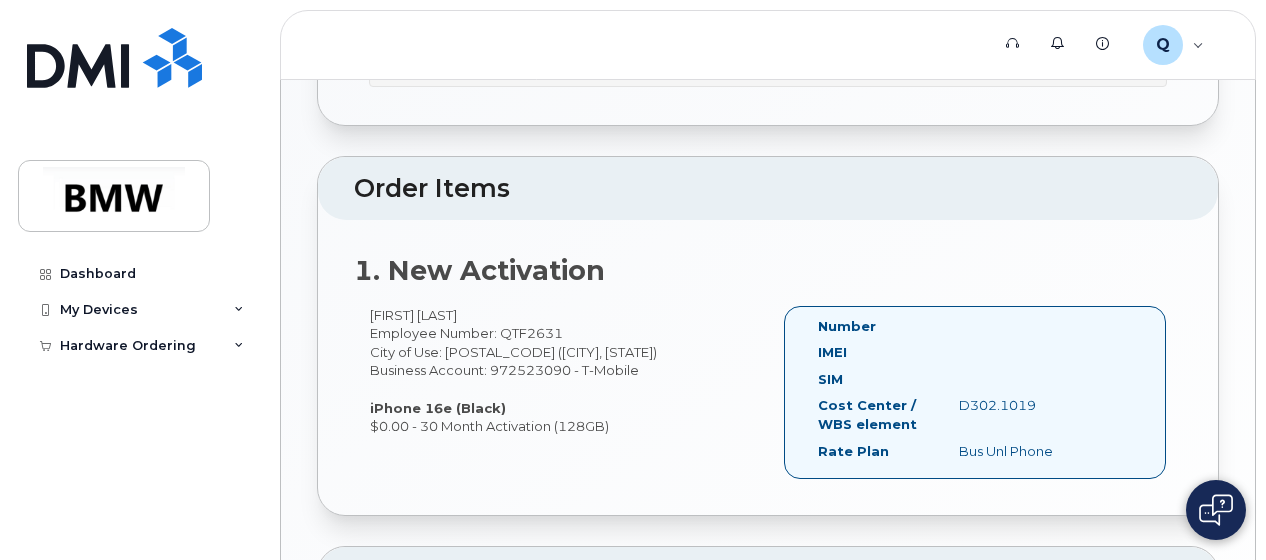 click on "1. New Activation
[FIRST] [LAST]
Employee Number: [EMPLOYEE_ID]
City of Use:
[POSTAL_CODE] ([CITY], [STATE])
Business Account:
[ACCOUNT_NUMBER] - T-Mobile
iPhone 16e
(Black)
$0.00 - 30 Month Activation (128GB)
Number
IMEI
SIM
Cost Center / WBS element
D302.1019
Rate Plan
Bus Unl Phone" 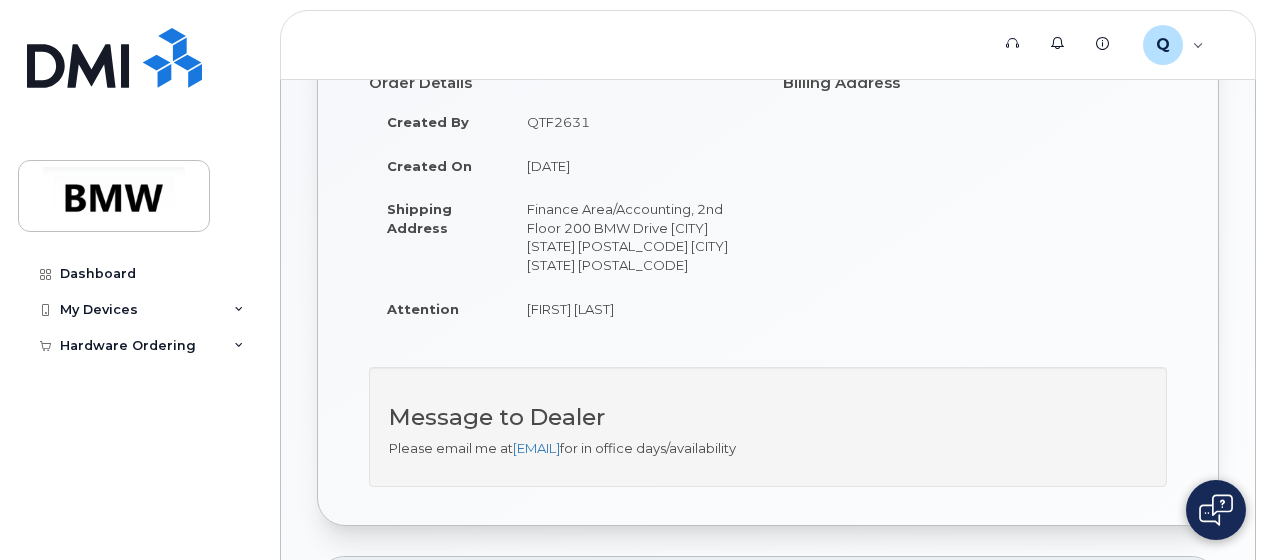 scroll, scrollTop: 0, scrollLeft: 0, axis: both 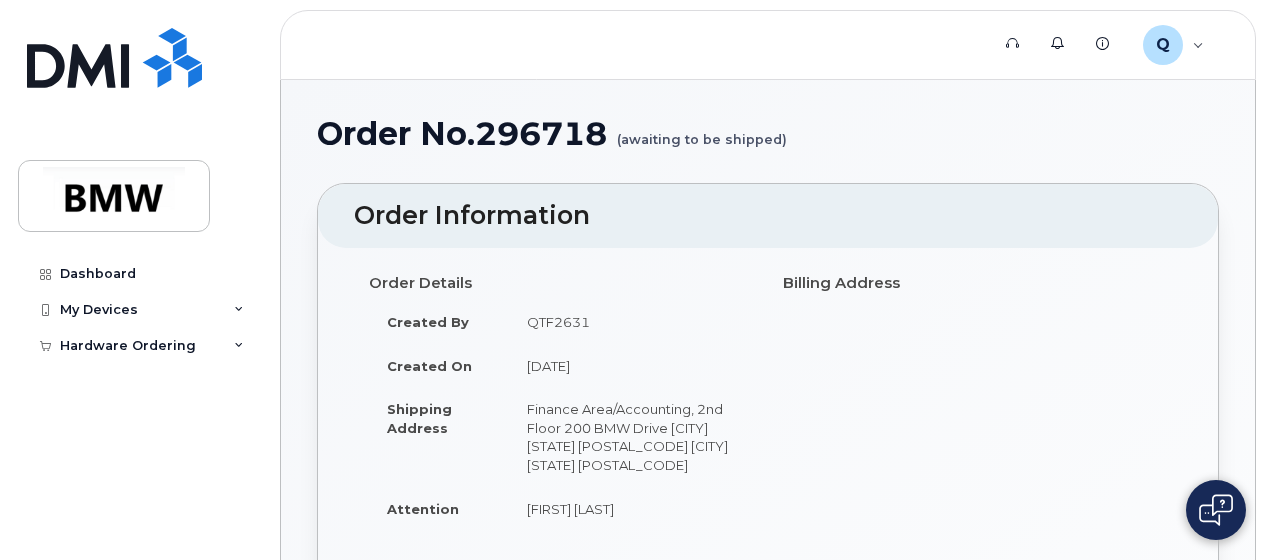 click on "(awaiting to be shipped)" 